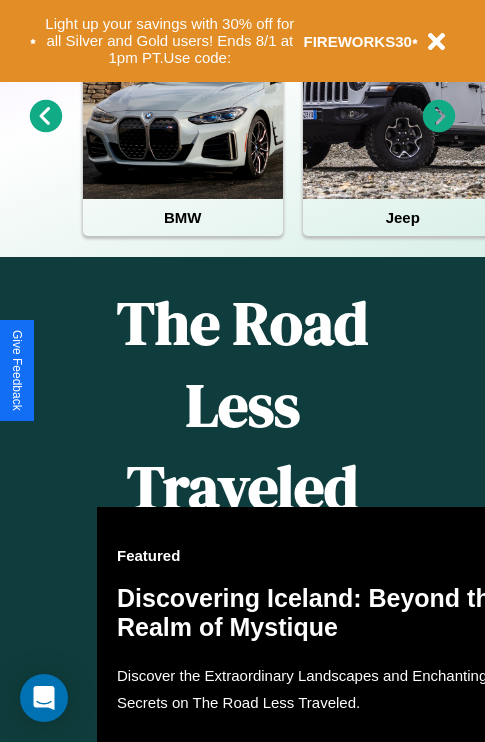 scroll, scrollTop: 757, scrollLeft: 0, axis: vertical 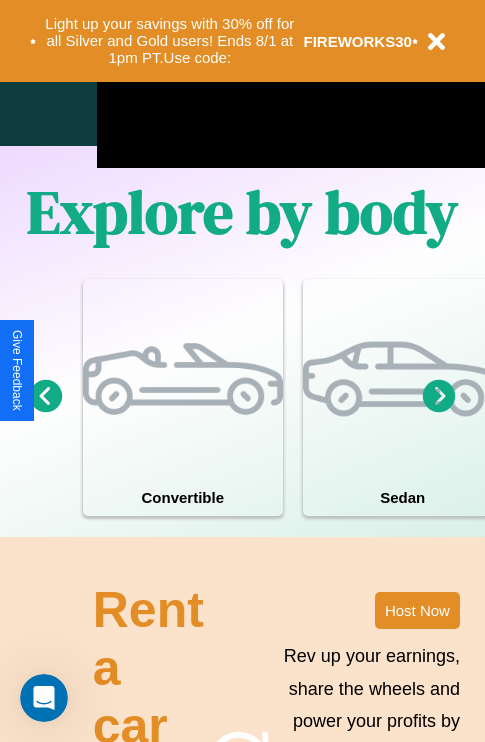 click 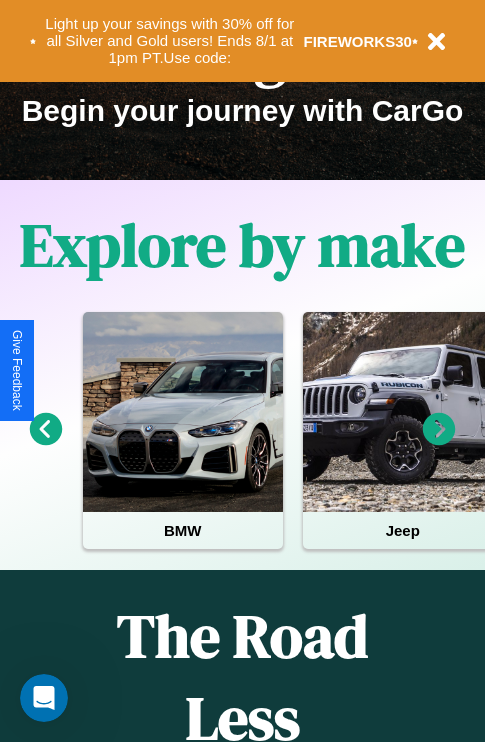 scroll, scrollTop: 0, scrollLeft: 0, axis: both 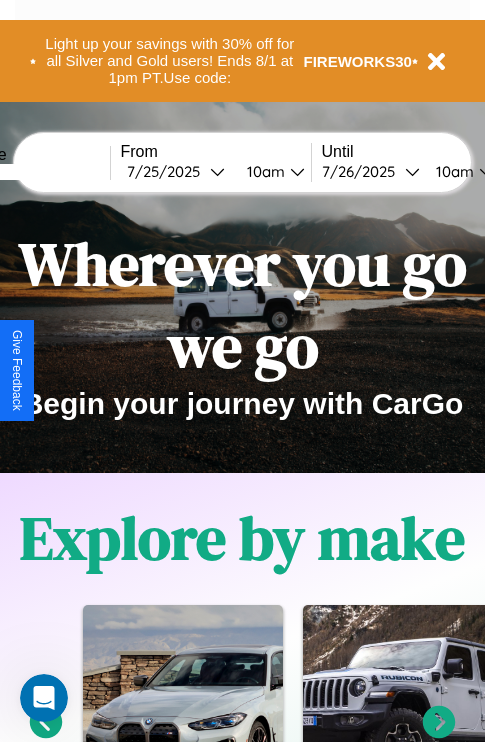 click at bounding box center [35, 172] 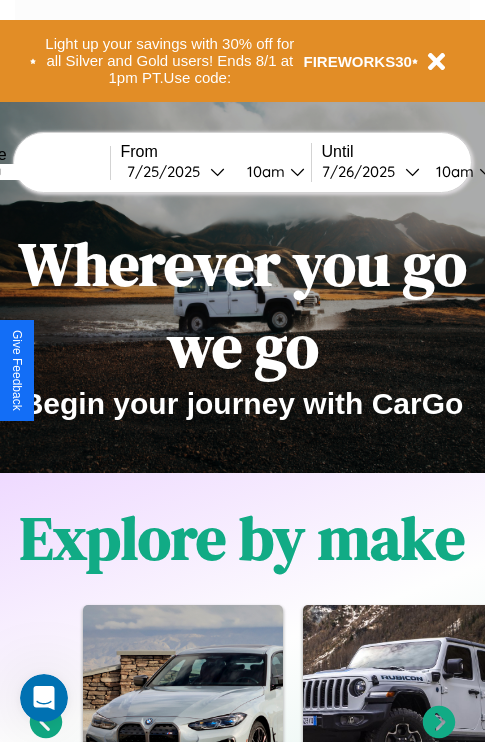 type on "*******" 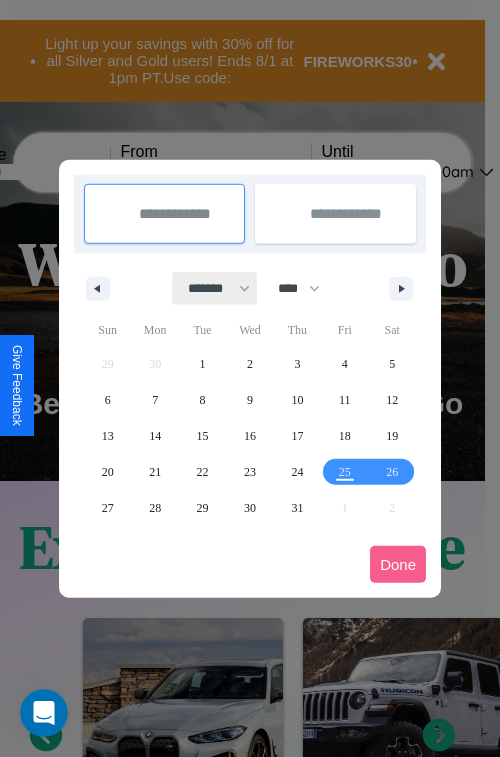 click on "******* ******** ***** ***** *** **** **** ****** ********* ******* ******** ********" at bounding box center [215, 288] 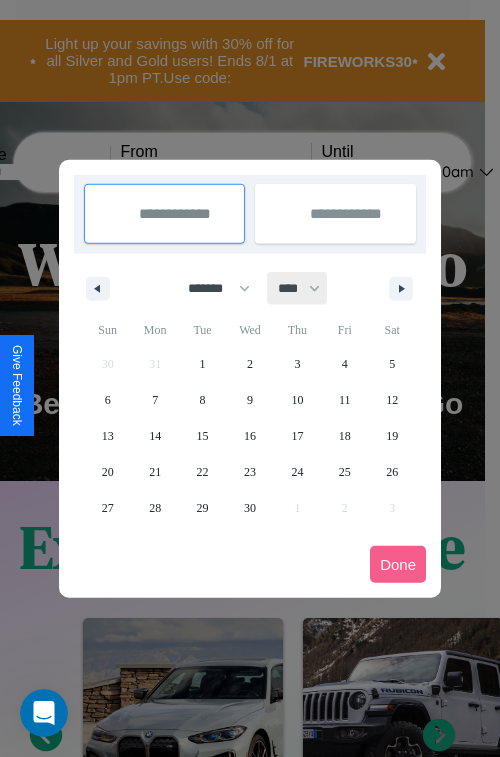 click on "**** **** **** **** **** **** **** **** **** **** **** **** **** **** **** **** **** **** **** **** **** **** **** **** **** **** **** **** **** **** **** **** **** **** **** **** **** **** **** **** **** **** **** **** **** **** **** **** **** **** **** **** **** **** **** **** **** **** **** **** **** **** **** **** **** **** **** **** **** **** **** **** **** **** **** **** **** **** **** **** **** **** **** **** **** **** **** **** **** **** **** **** **** **** **** **** **** **** **** **** **** **** **** **** **** **** **** **** **** **** **** **** **** **** **** **** **** **** **** **** ****" at bounding box center [298, 288] 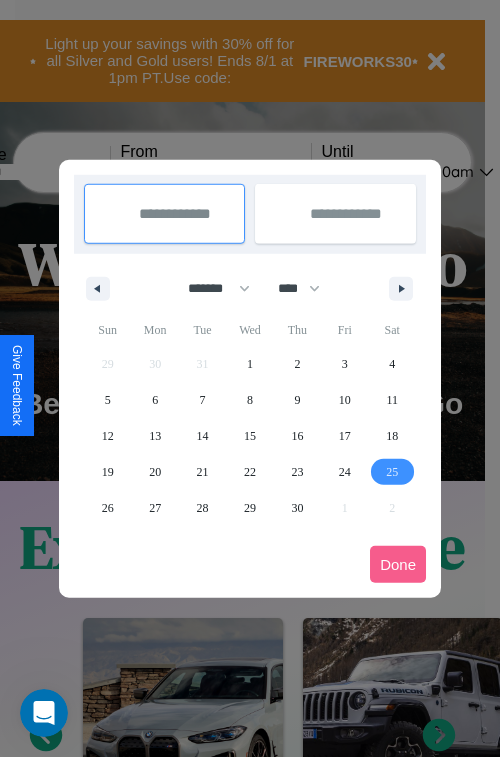 click on "25" at bounding box center [392, 472] 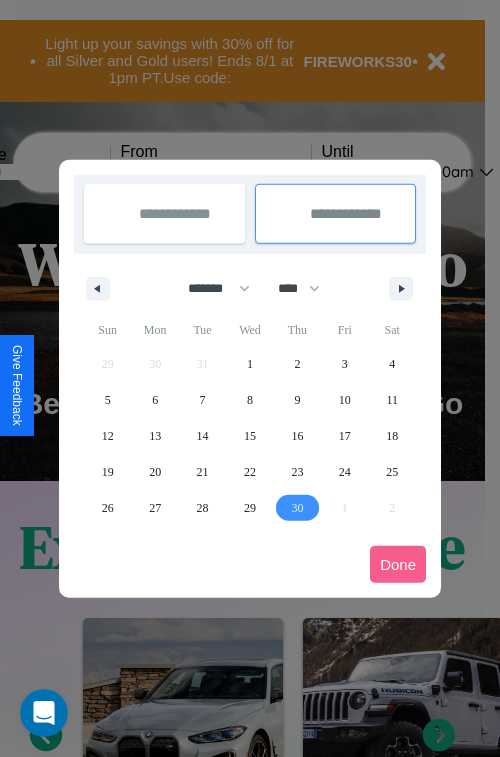 click on "30" at bounding box center (297, 508) 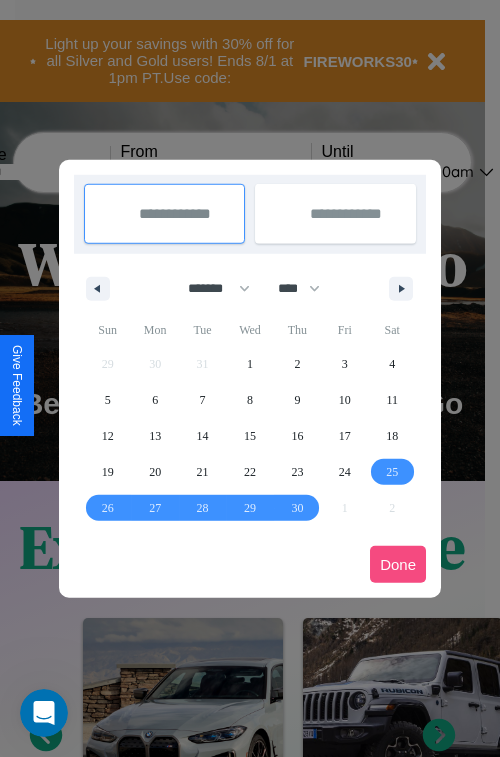 click on "Done" at bounding box center [398, 564] 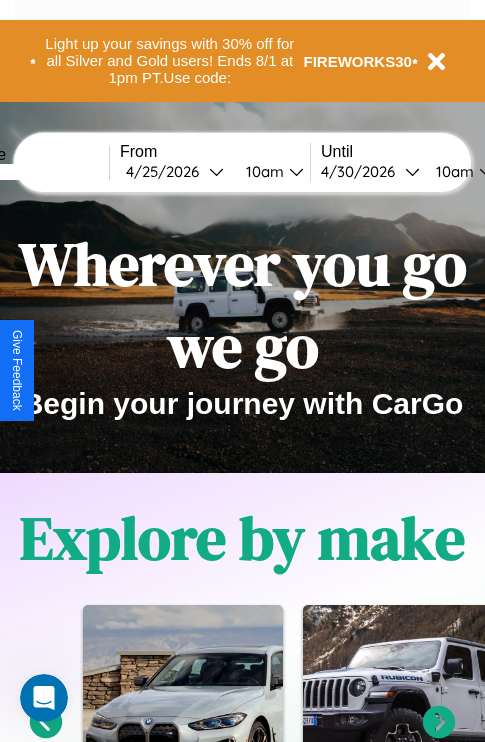 scroll, scrollTop: 0, scrollLeft: 77, axis: horizontal 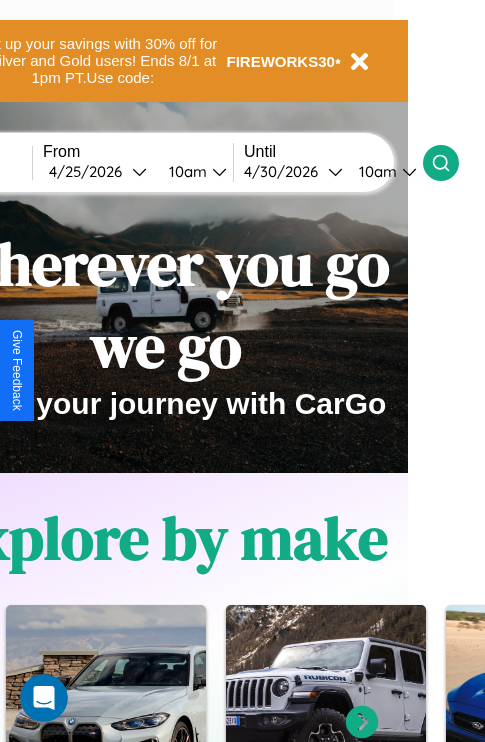 click 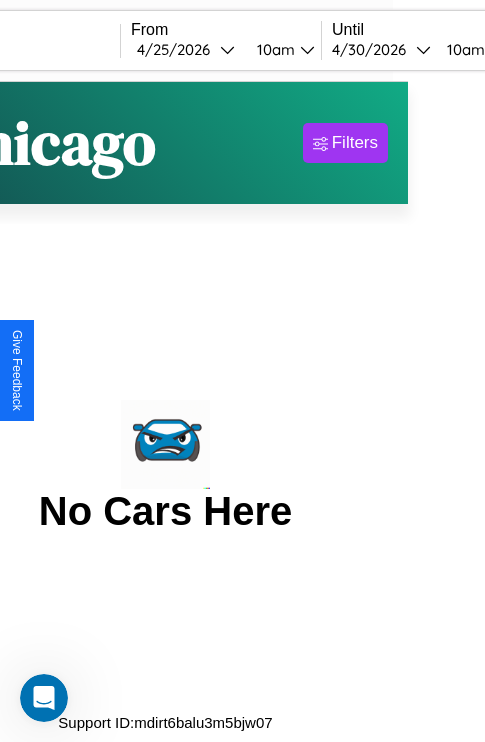 scroll, scrollTop: 0, scrollLeft: 0, axis: both 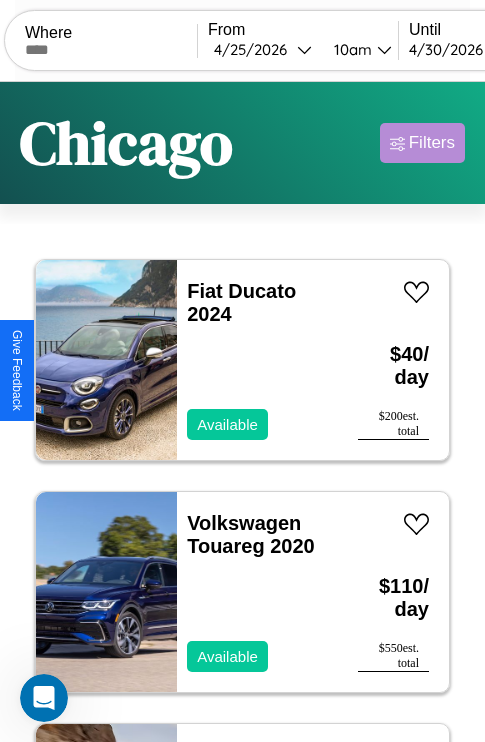 click on "Filters" at bounding box center (432, 143) 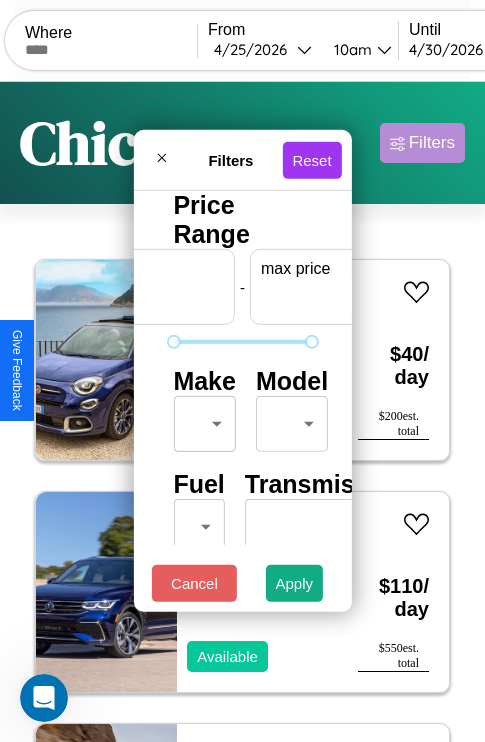 scroll, scrollTop: 0, scrollLeft: 124, axis: horizontal 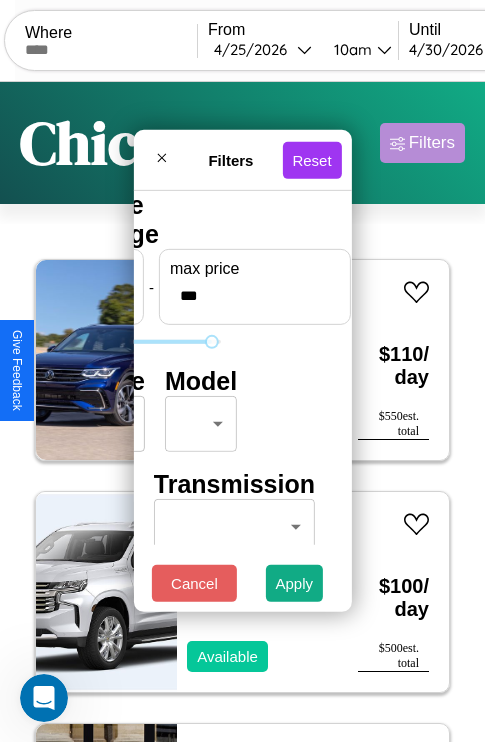type on "***" 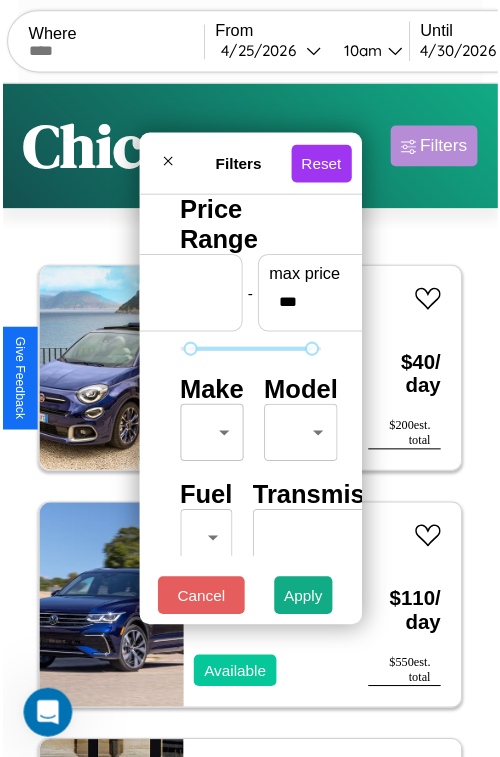 scroll, scrollTop: 59, scrollLeft: 0, axis: vertical 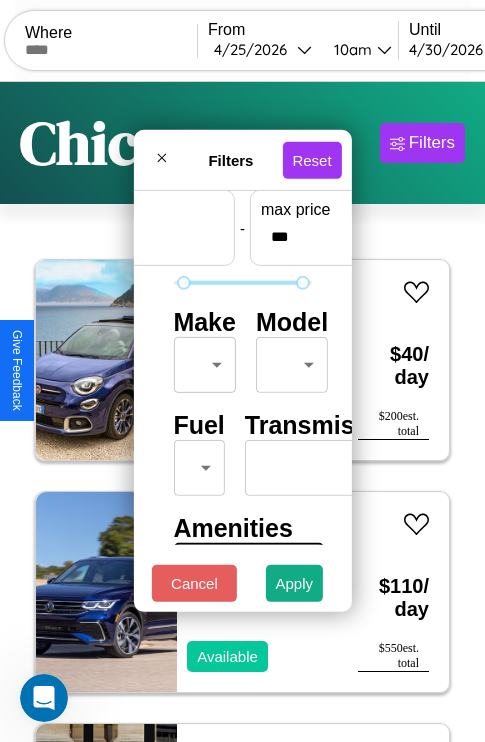 type on "**" 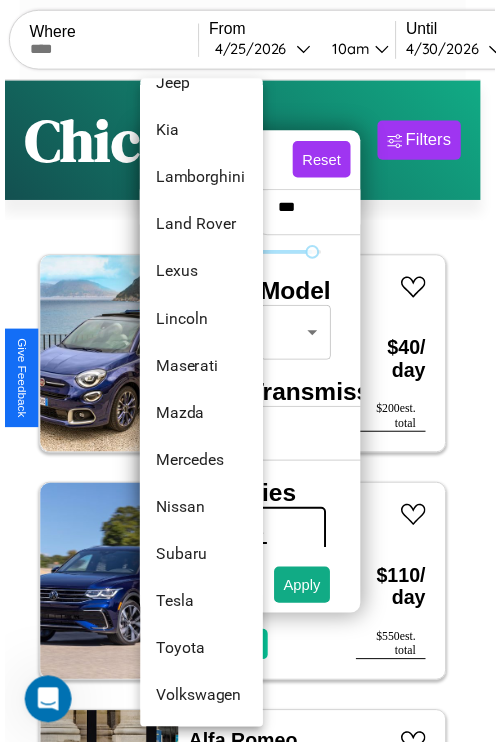 scroll, scrollTop: 1083, scrollLeft: 0, axis: vertical 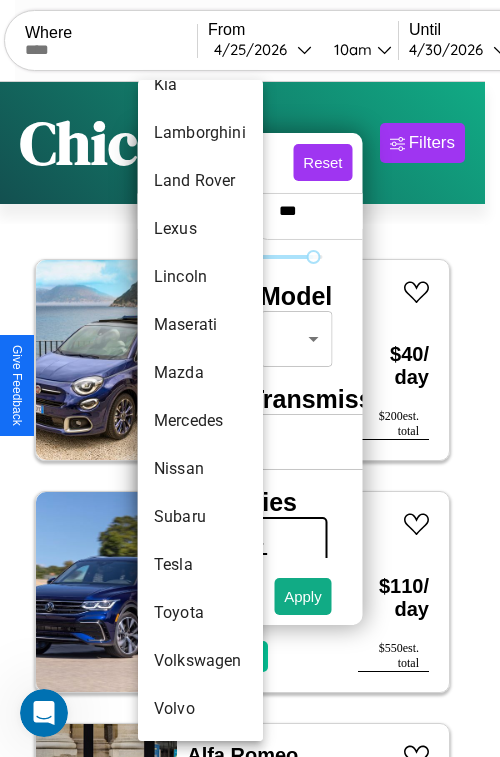 click on "Volkswagen" at bounding box center (200, 661) 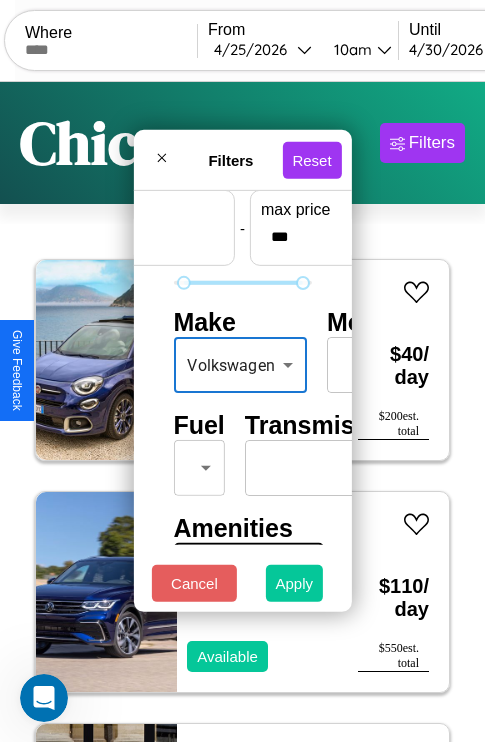 click on "Apply" at bounding box center (295, 583) 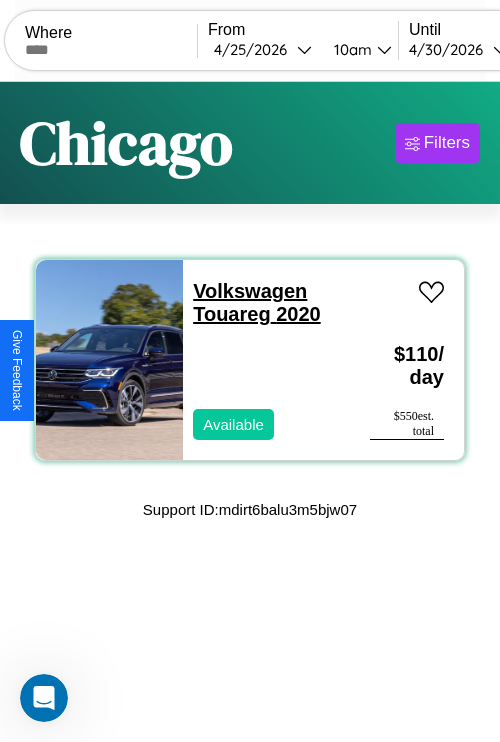 click on "Volkswagen   Touareg   2020" at bounding box center [256, 302] 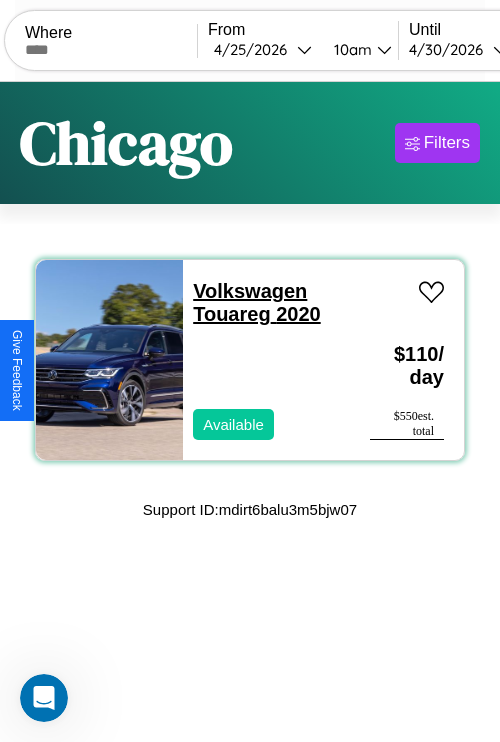 click on "Volkswagen   Touareg   2020" at bounding box center [256, 302] 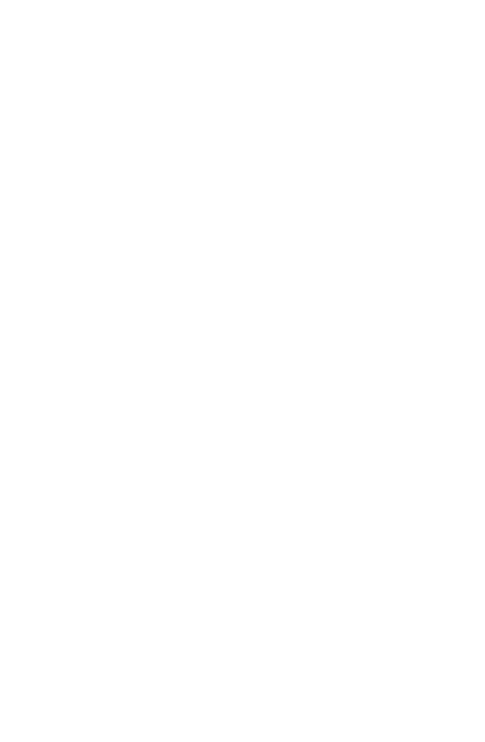 scroll, scrollTop: 0, scrollLeft: 0, axis: both 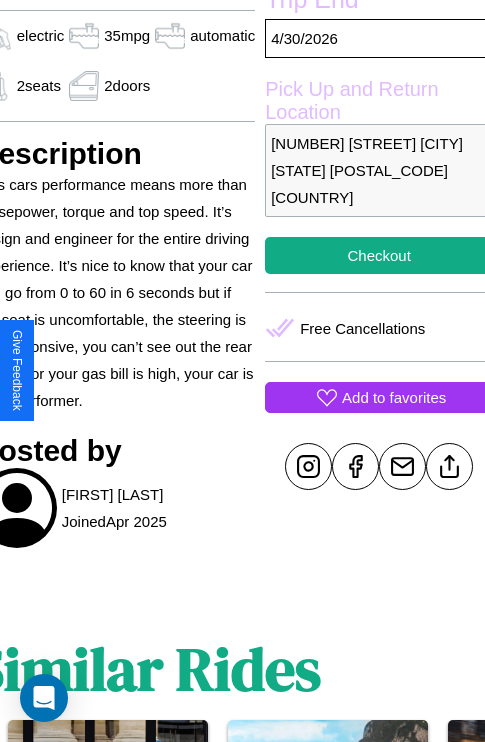 click on "Add to favorites" at bounding box center [394, 397] 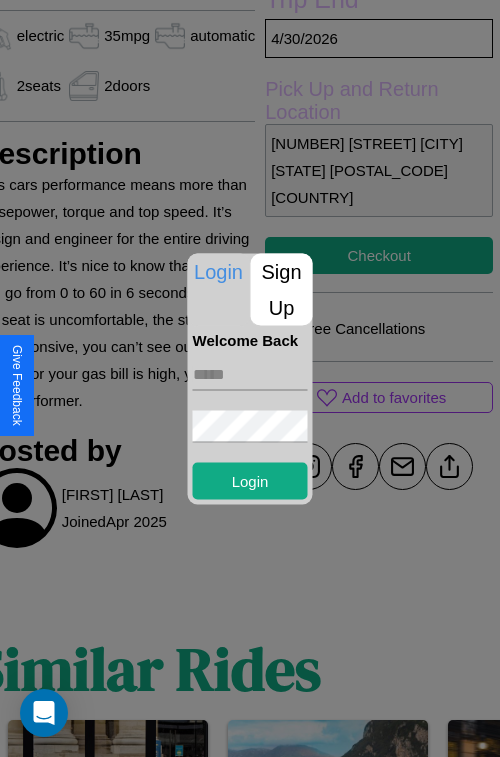 click on "Sign Up" at bounding box center (282, 289) 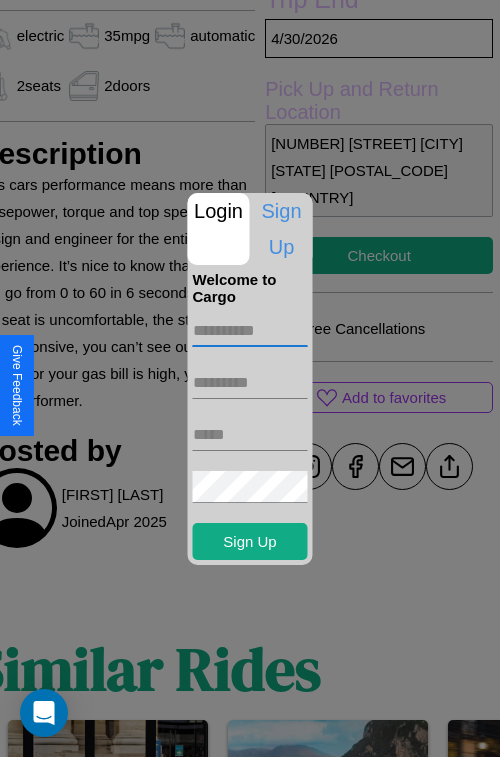 click at bounding box center (250, 331) 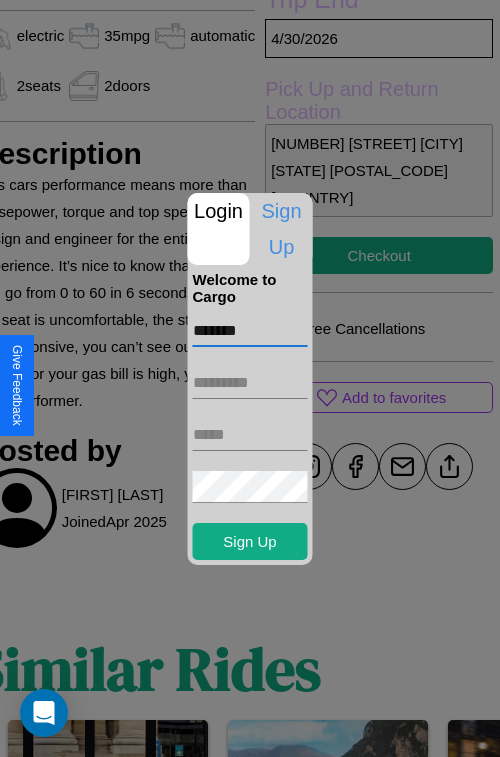 type on "*******" 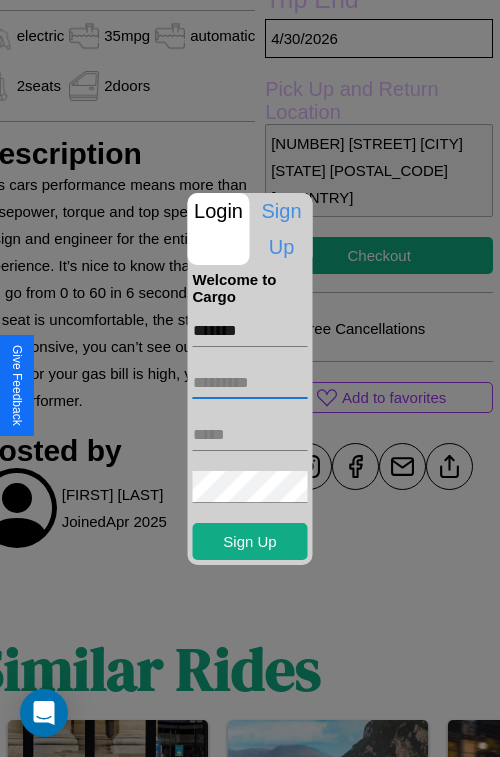 click at bounding box center (250, 383) 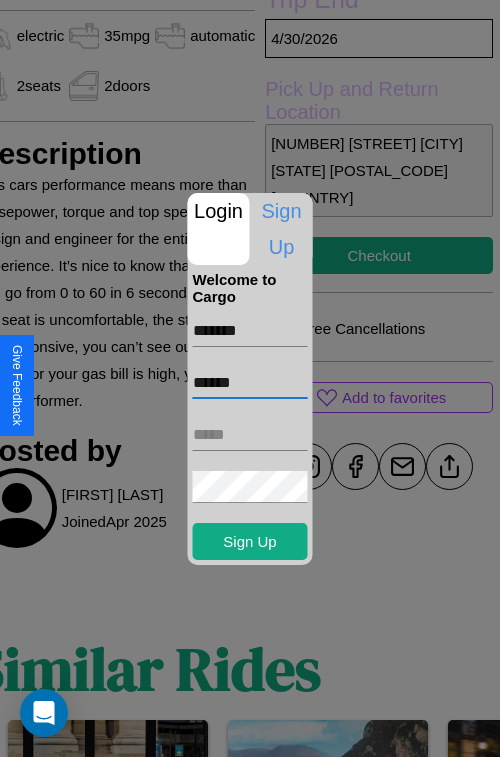 type on "******" 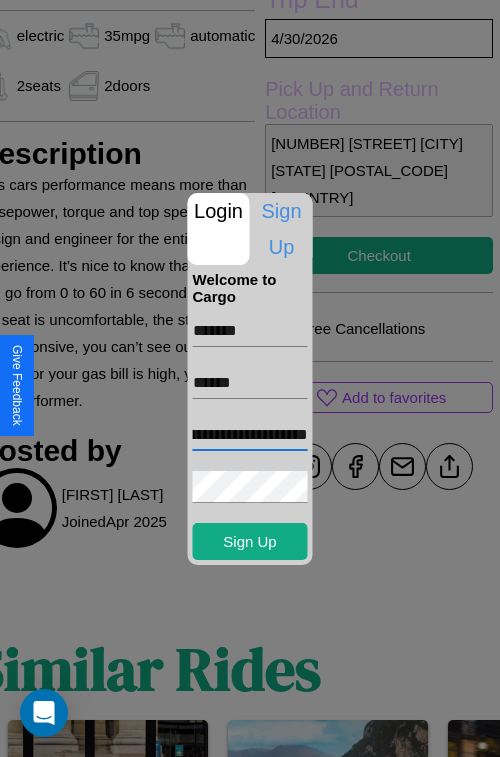 scroll, scrollTop: 0, scrollLeft: 82, axis: horizontal 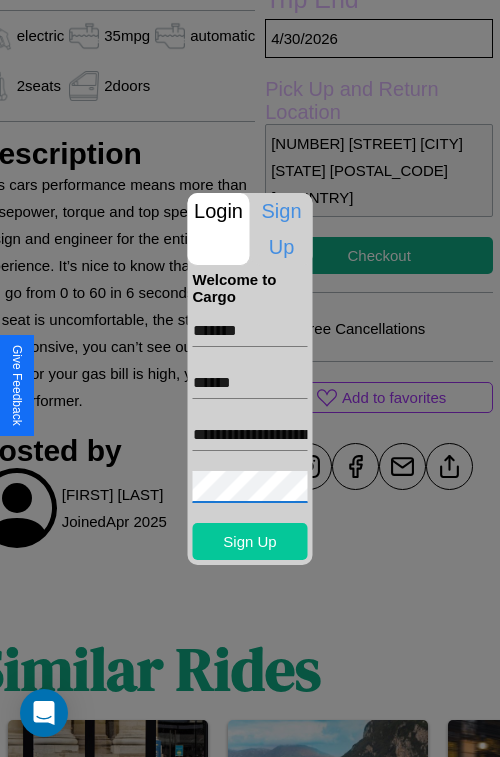 click on "Sign Up" at bounding box center [250, 541] 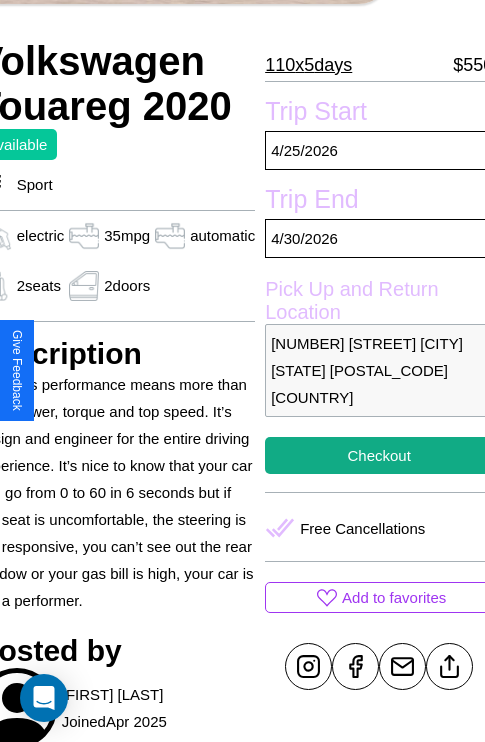 scroll, scrollTop: 426, scrollLeft: 96, axis: both 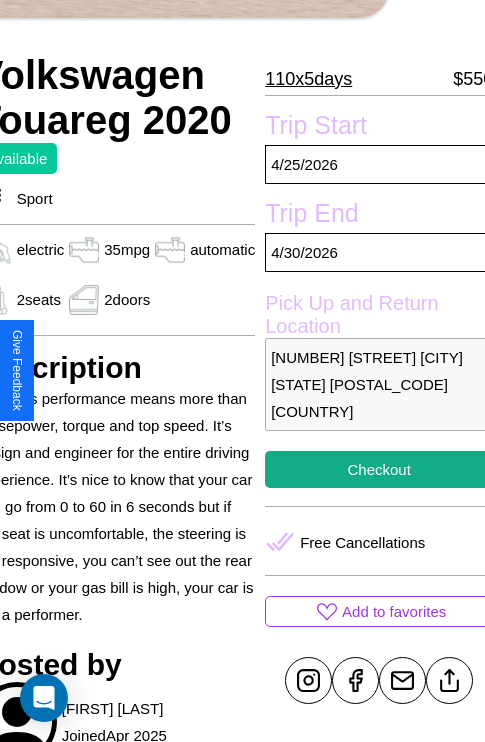 click on "5860 Main Street  Chicago Illinois 98059 United States" at bounding box center (379, 384) 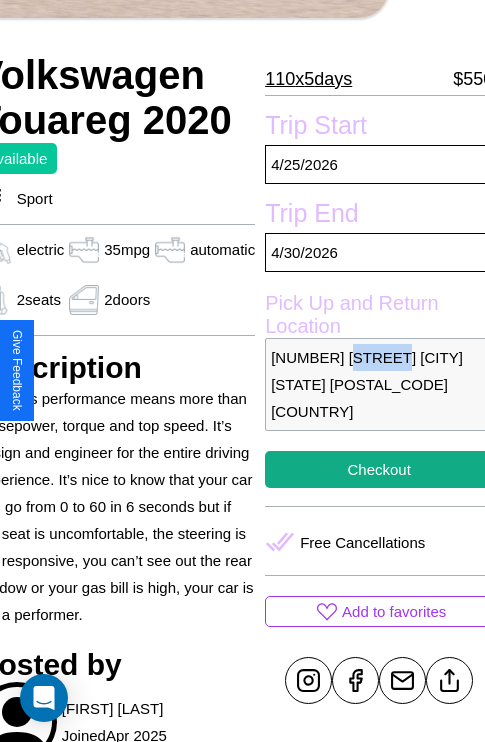 click on "5860 Main Street  Chicago Illinois 98059 United States" at bounding box center (379, 384) 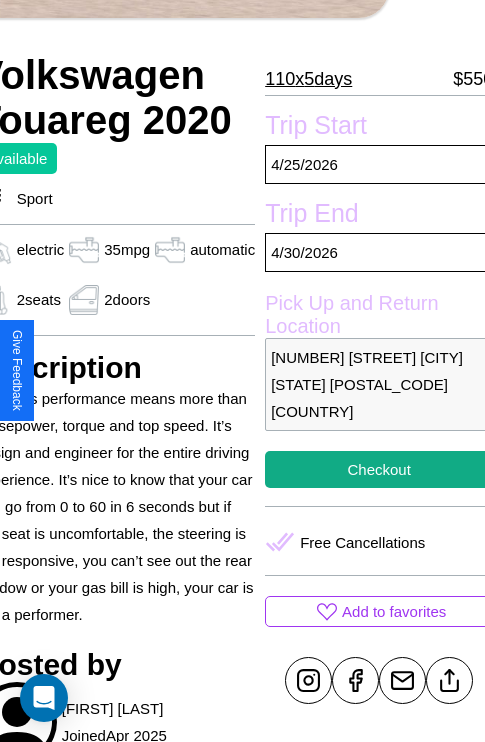 click on "5860 Main Street  Chicago Illinois 98059 United States" at bounding box center [379, 384] 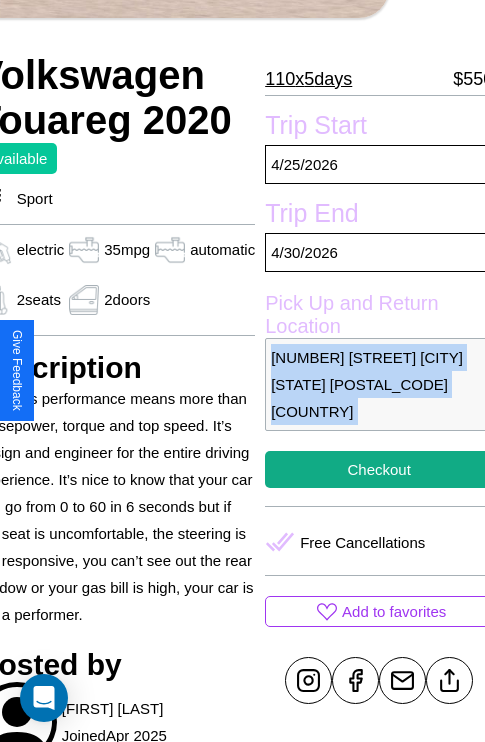 click on "5860 Main Street  Chicago Illinois 98059 United States" at bounding box center (379, 384) 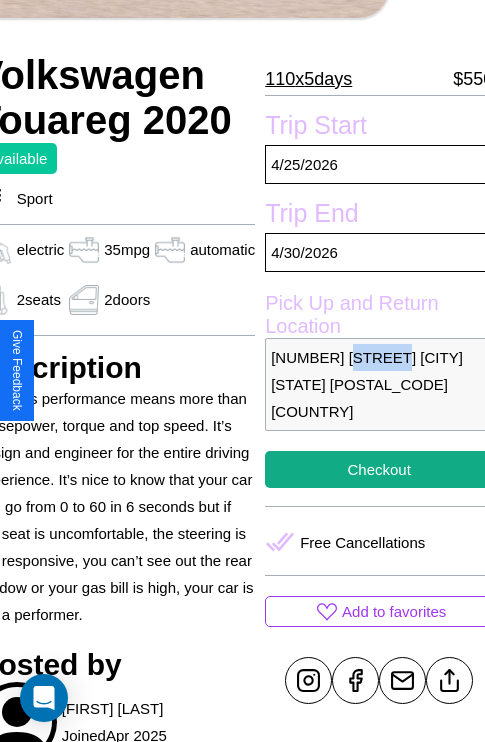 click on "5860 Main Street  Chicago Illinois 98059 United States" at bounding box center [379, 384] 